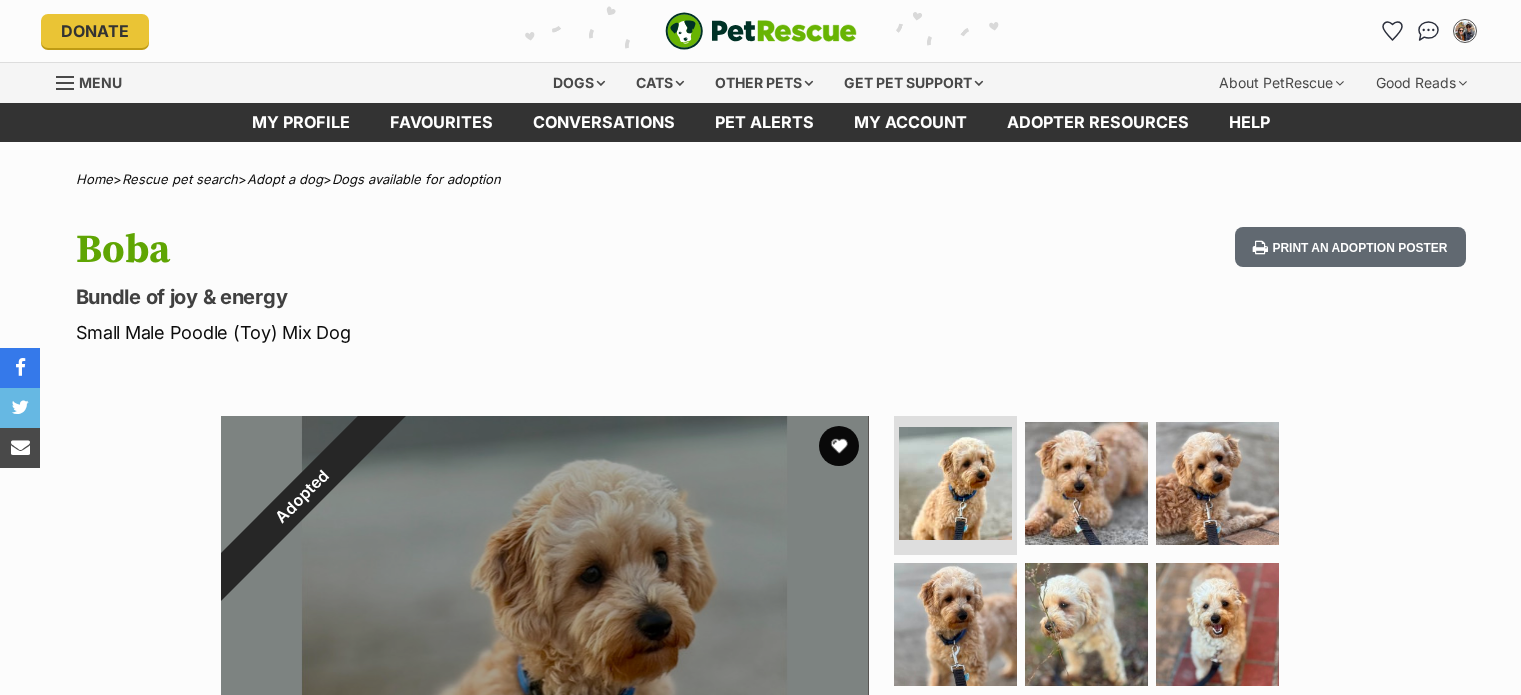 scroll, scrollTop: 0, scrollLeft: 0, axis: both 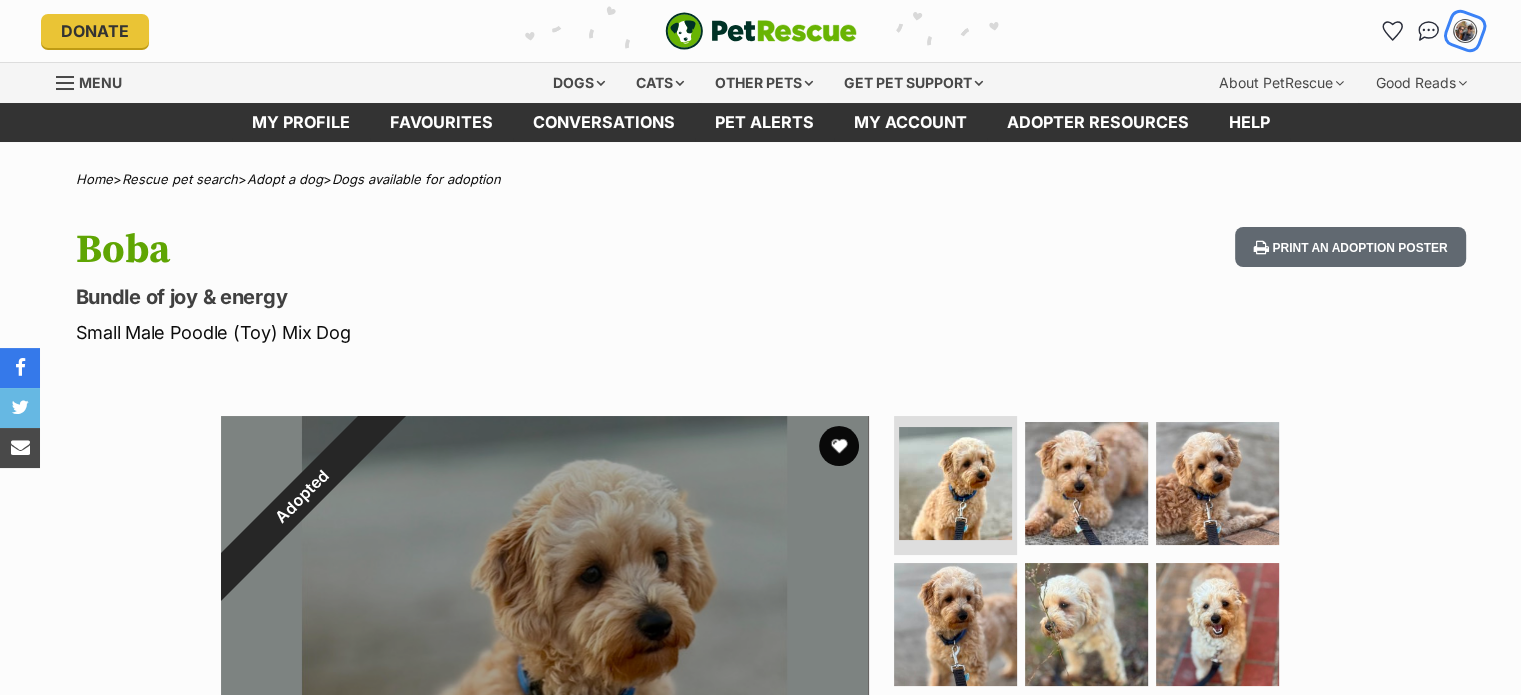 click at bounding box center (1465, 31) 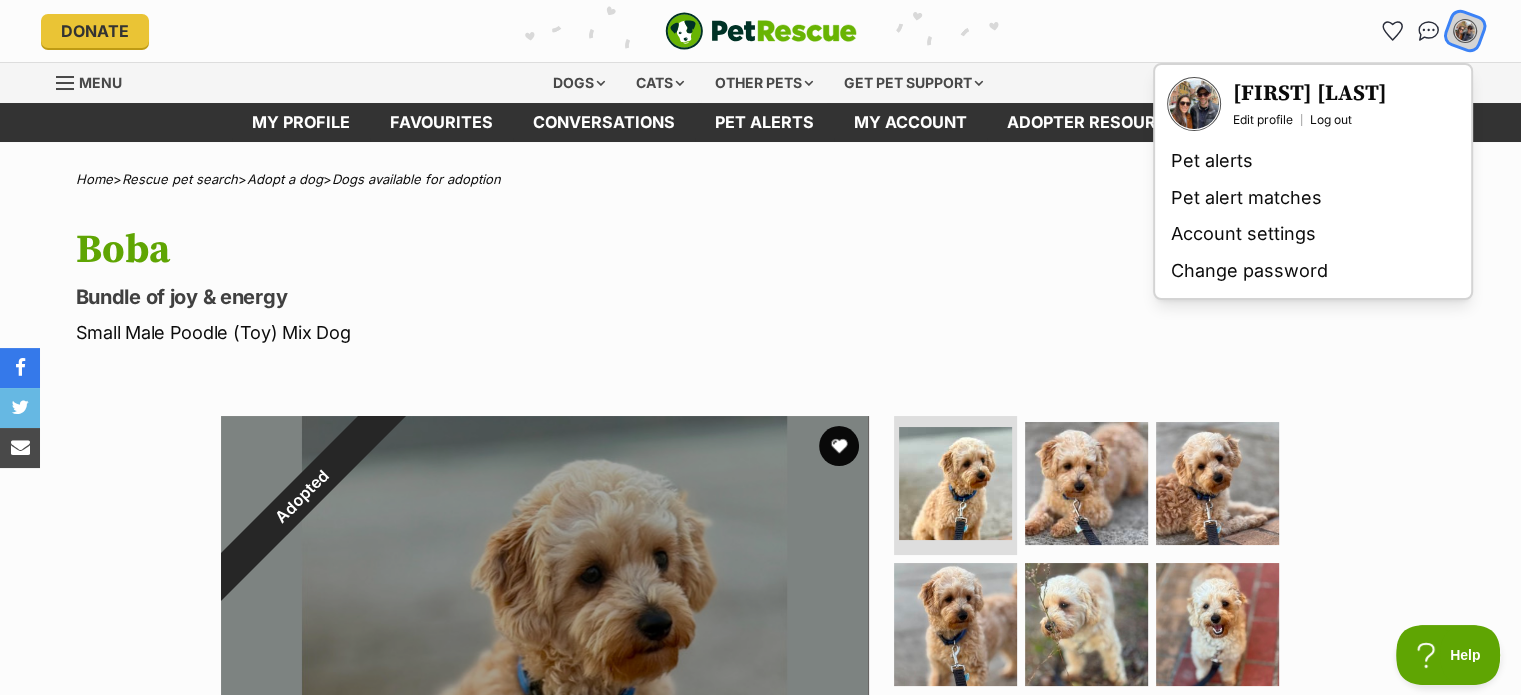 scroll, scrollTop: 0, scrollLeft: 0, axis: both 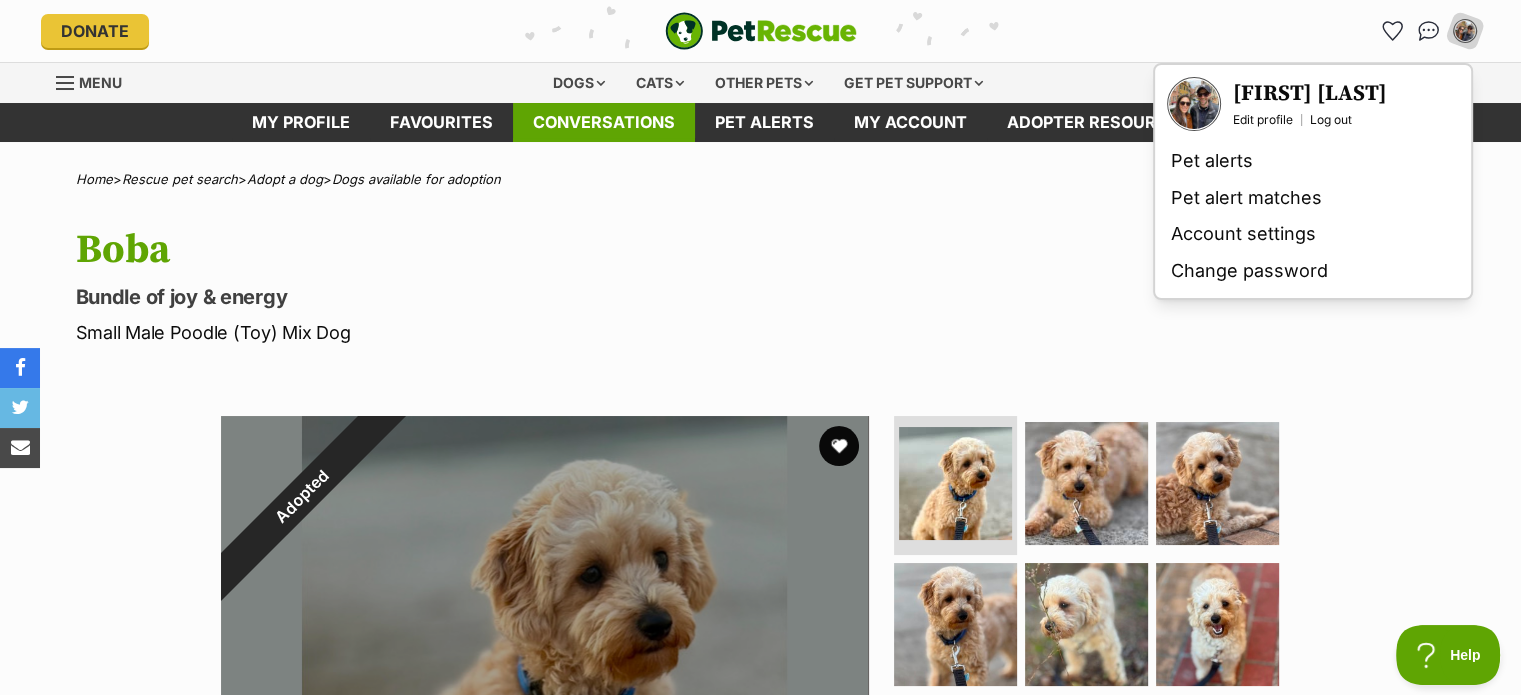 click on "Conversations" at bounding box center [604, 122] 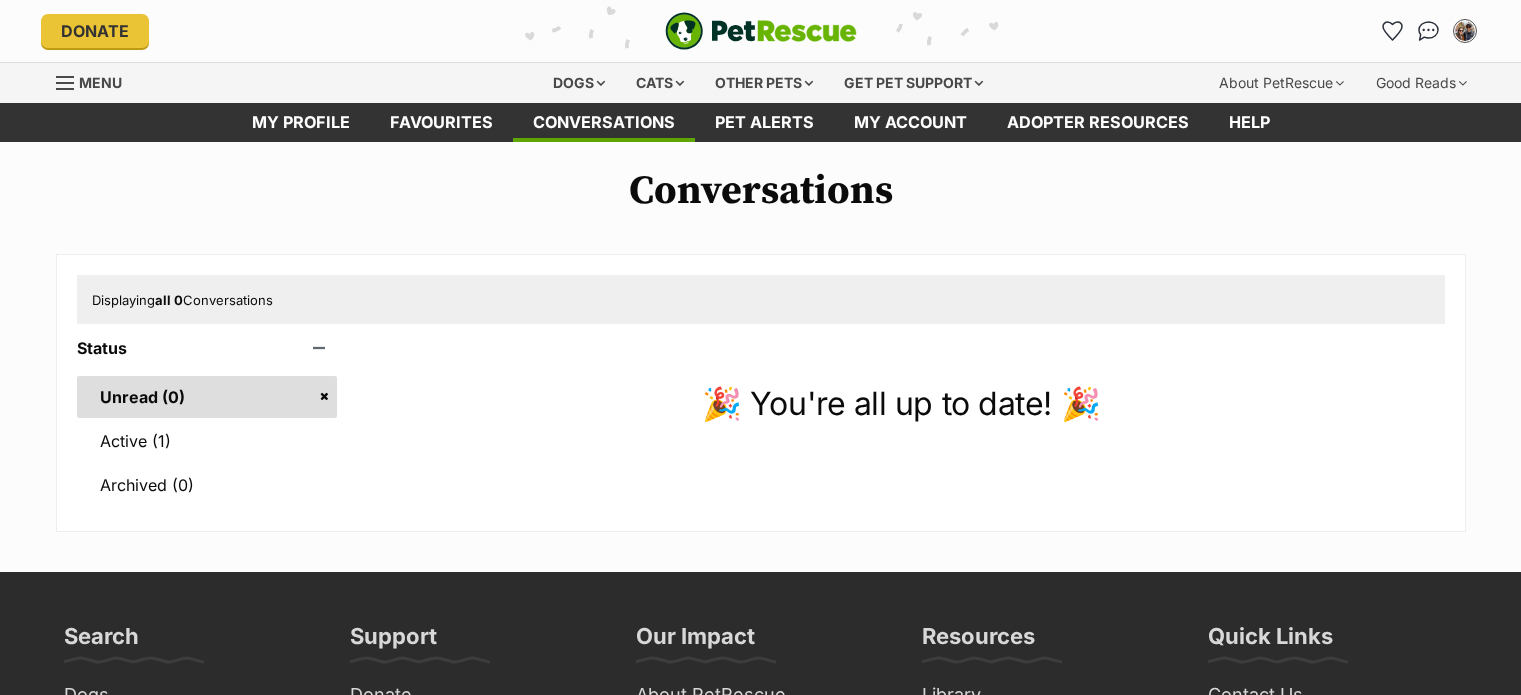 scroll, scrollTop: 0, scrollLeft: 0, axis: both 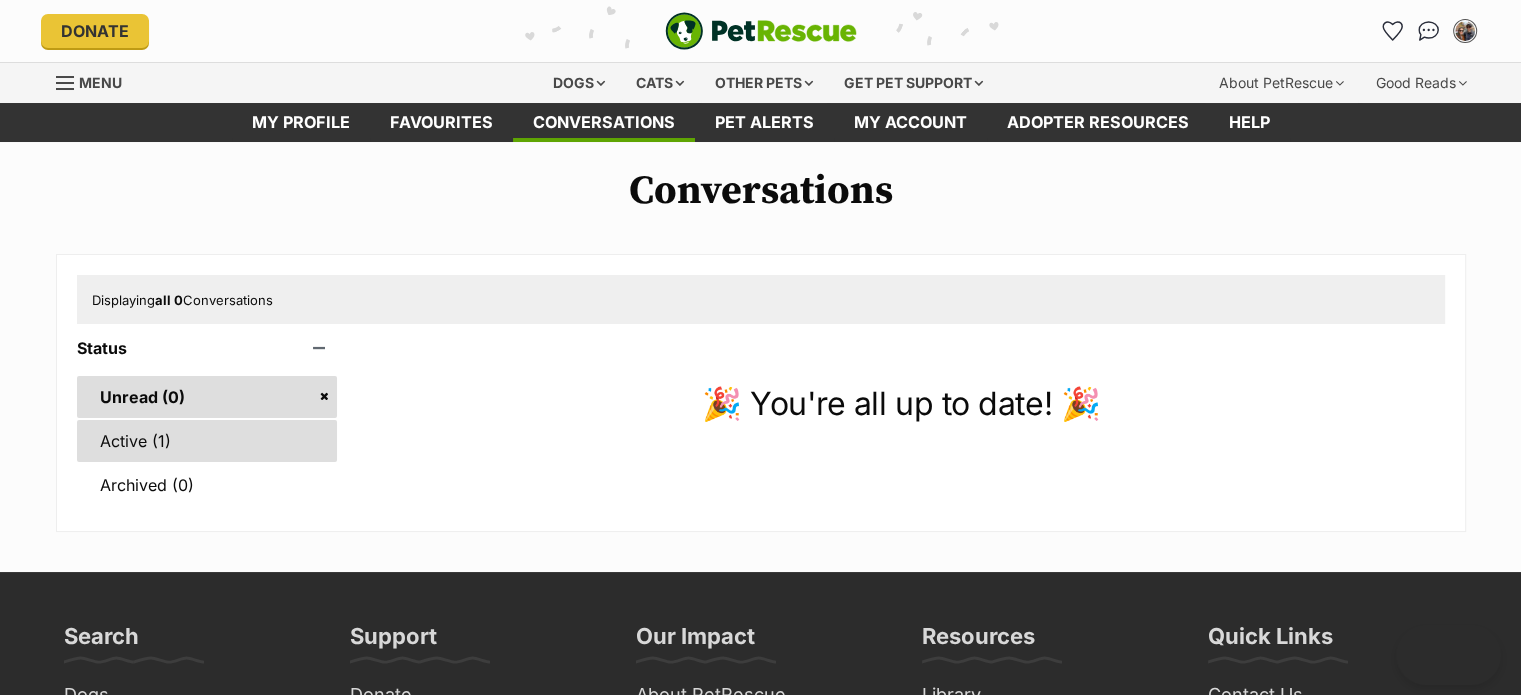 click on "Active (1)" at bounding box center (207, 441) 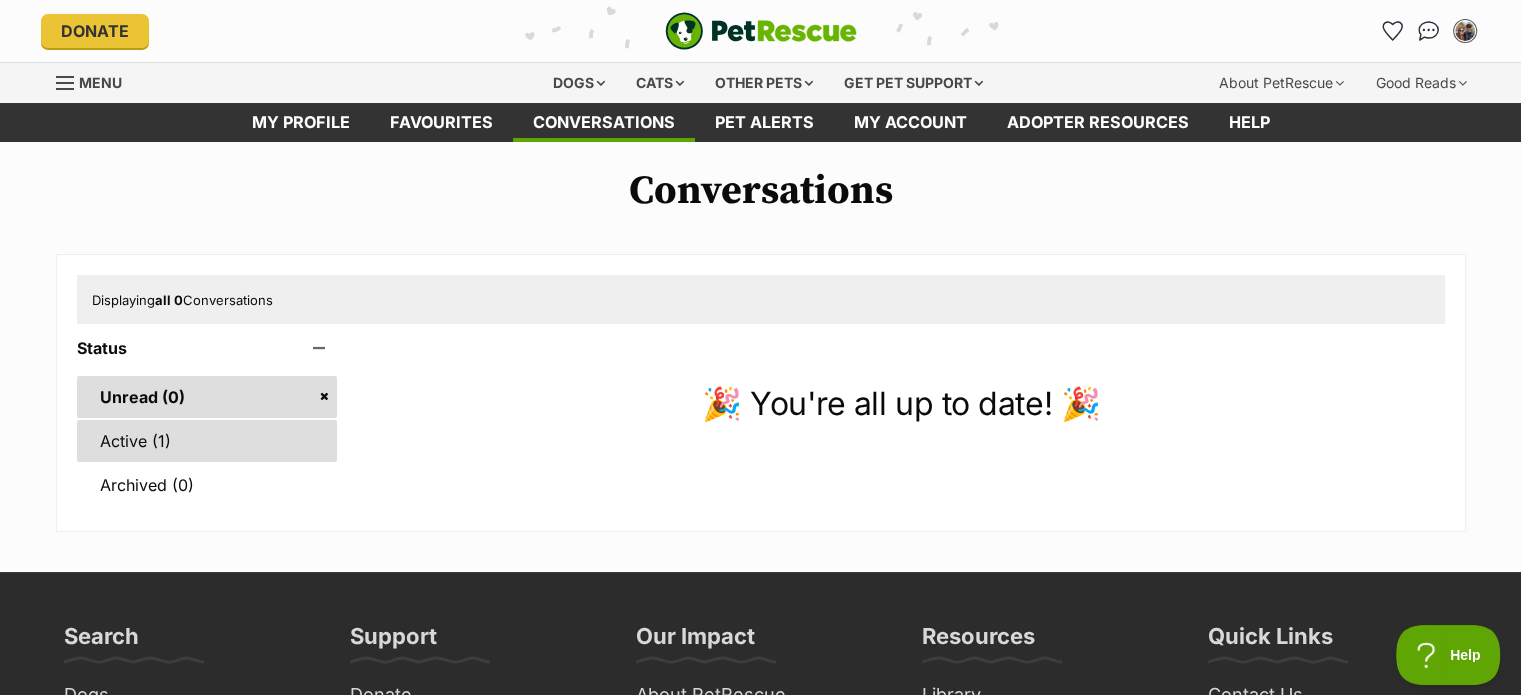 scroll, scrollTop: 0, scrollLeft: 0, axis: both 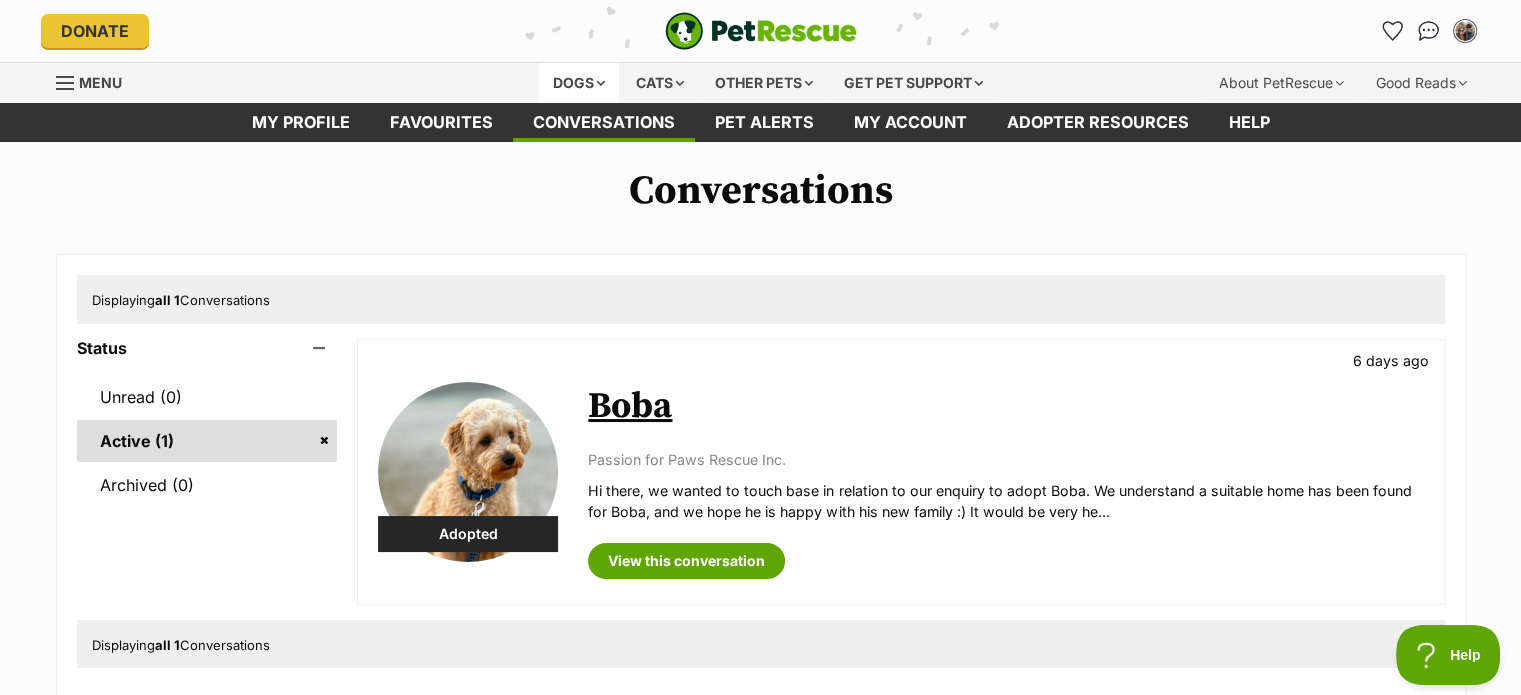 click on "Dogs" at bounding box center (579, 83) 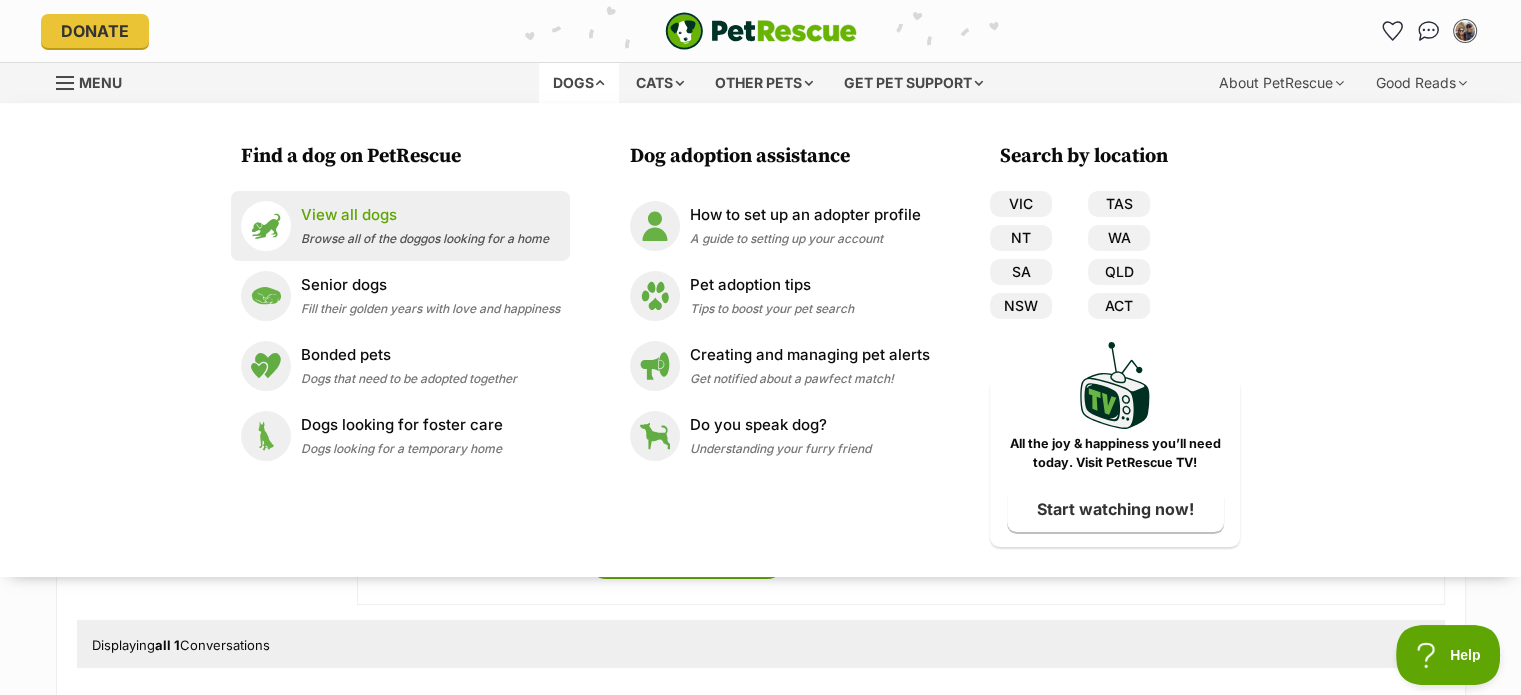 scroll, scrollTop: 0, scrollLeft: 0, axis: both 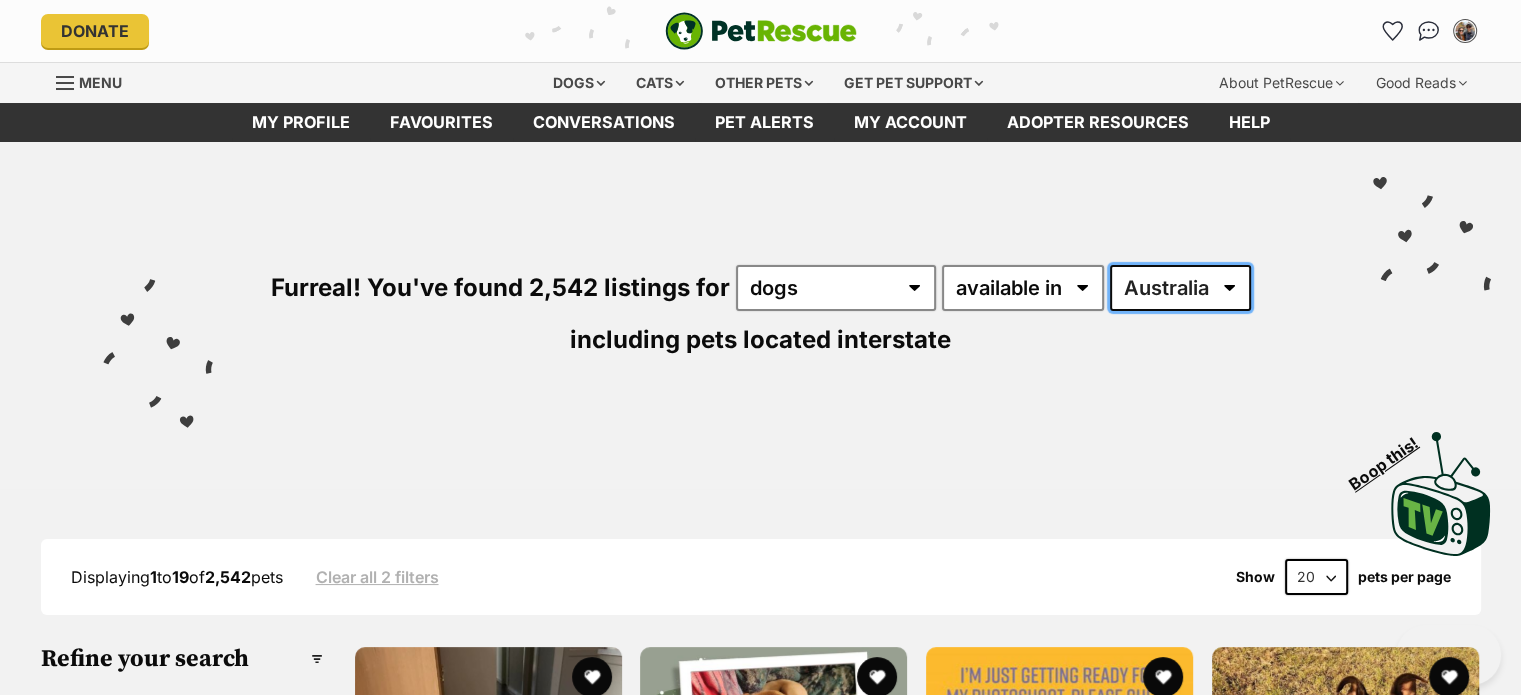 click on "Australia
ACT
NSW
NT
QLD
SA
TAS
VIC
WA" at bounding box center (1180, 288) 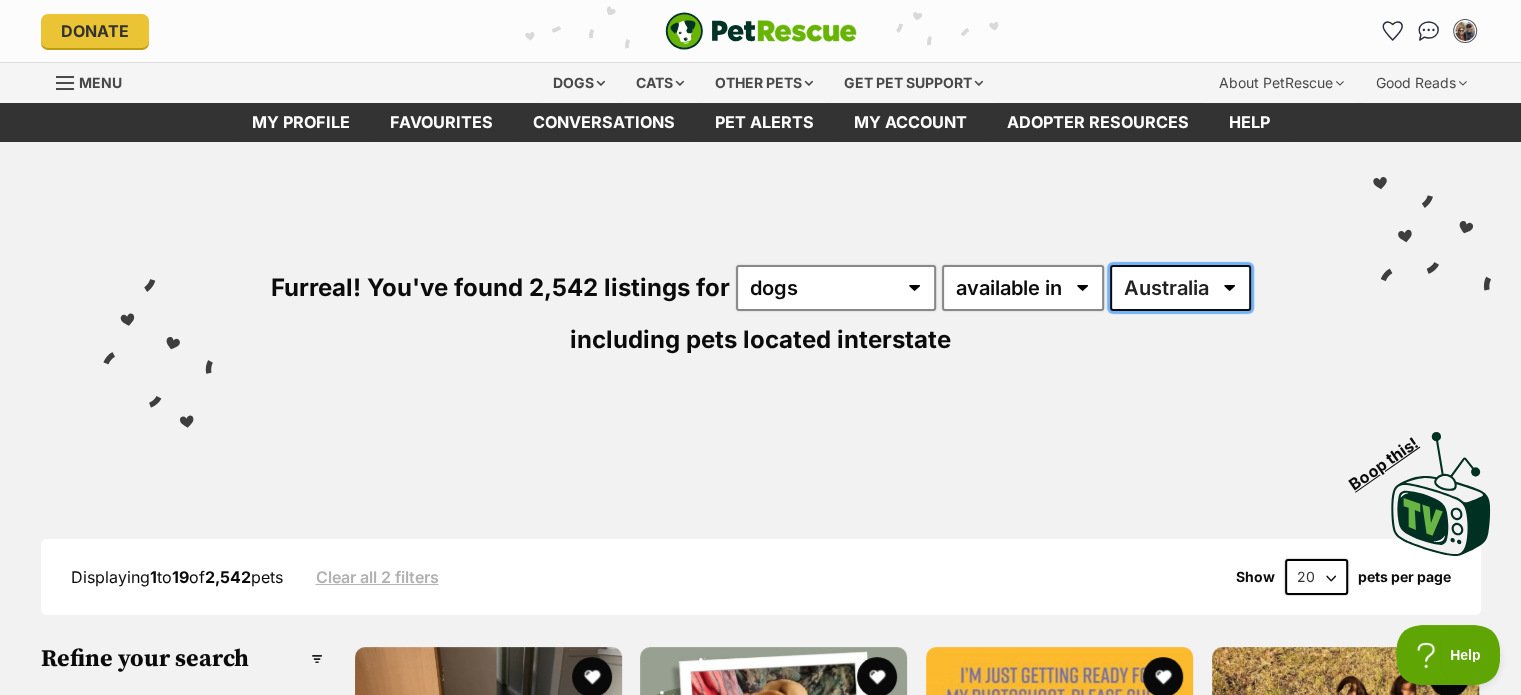 scroll, scrollTop: 0, scrollLeft: 0, axis: both 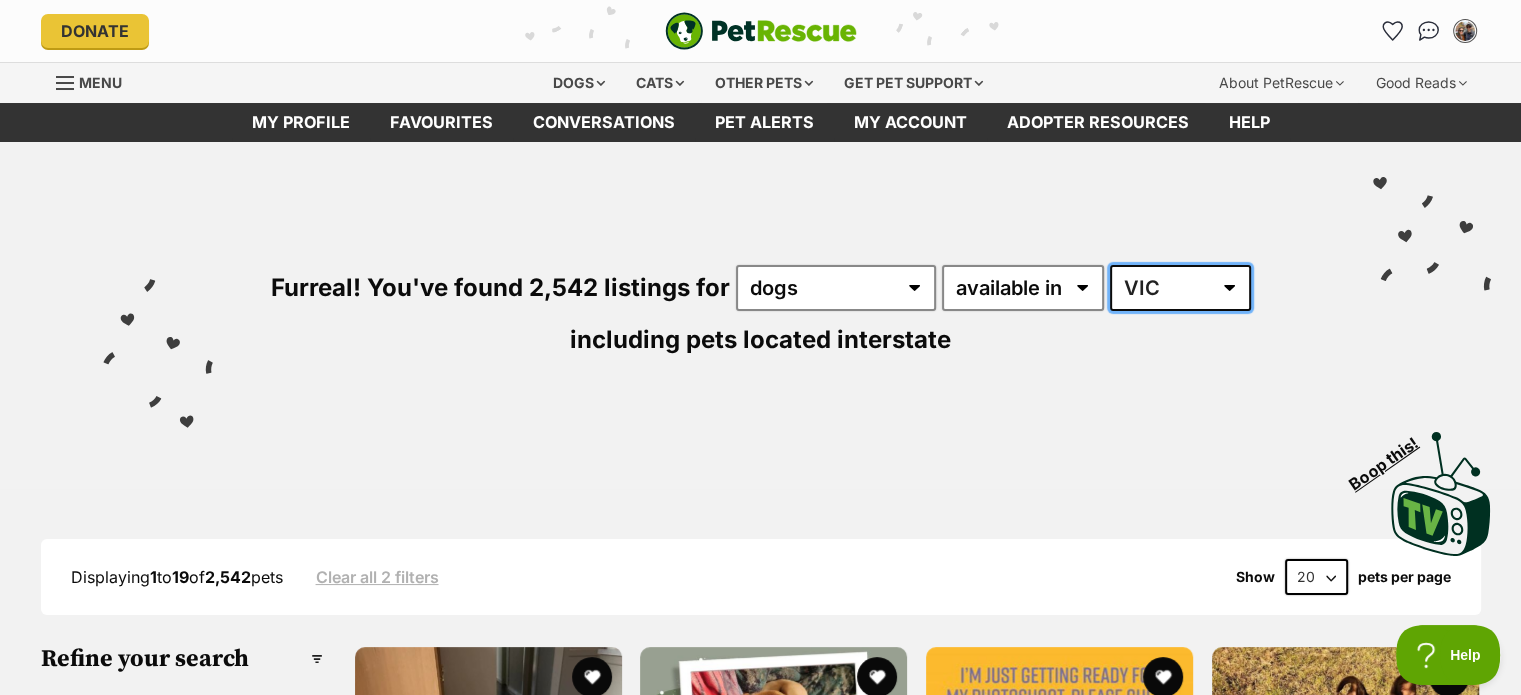 click on "Australia
ACT
NSW
NT
QLD
SA
TAS
VIC
WA" at bounding box center [1180, 288] 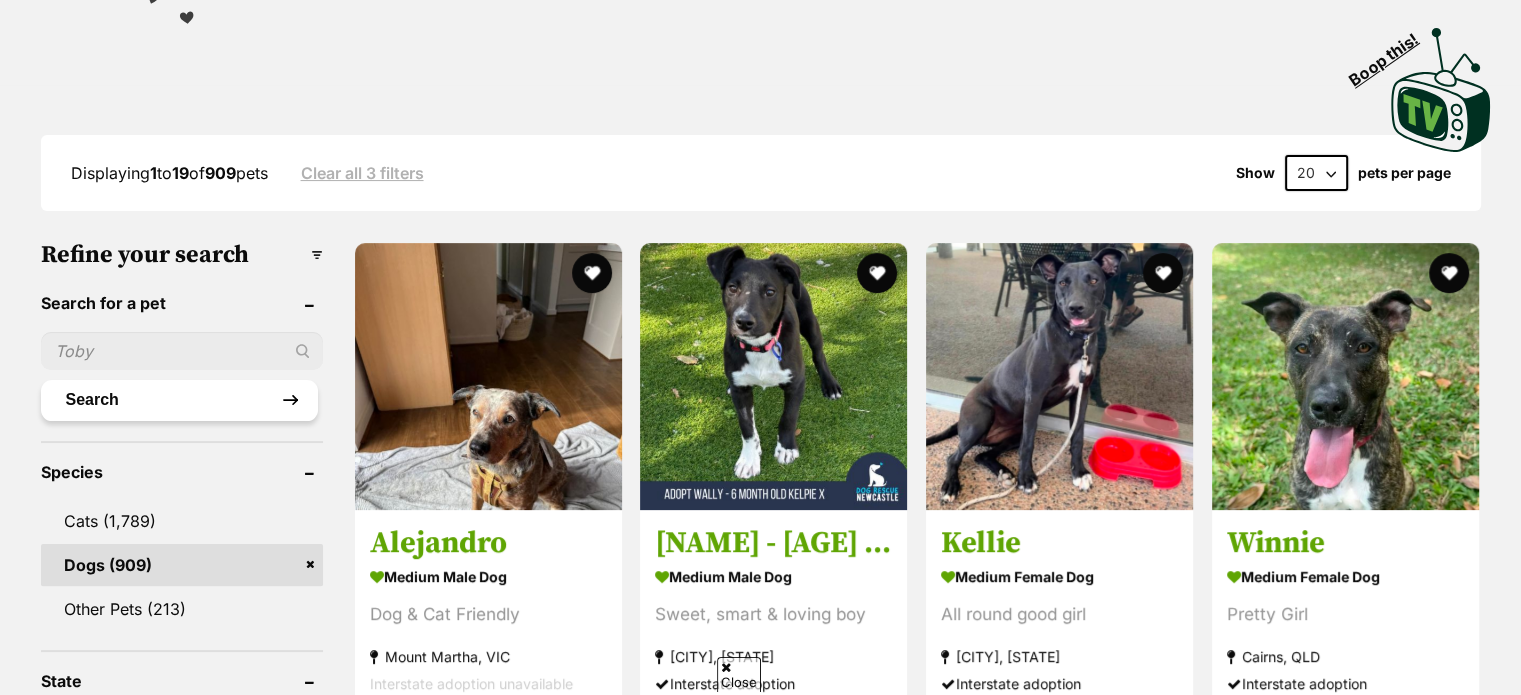 scroll, scrollTop: 404, scrollLeft: 0, axis: vertical 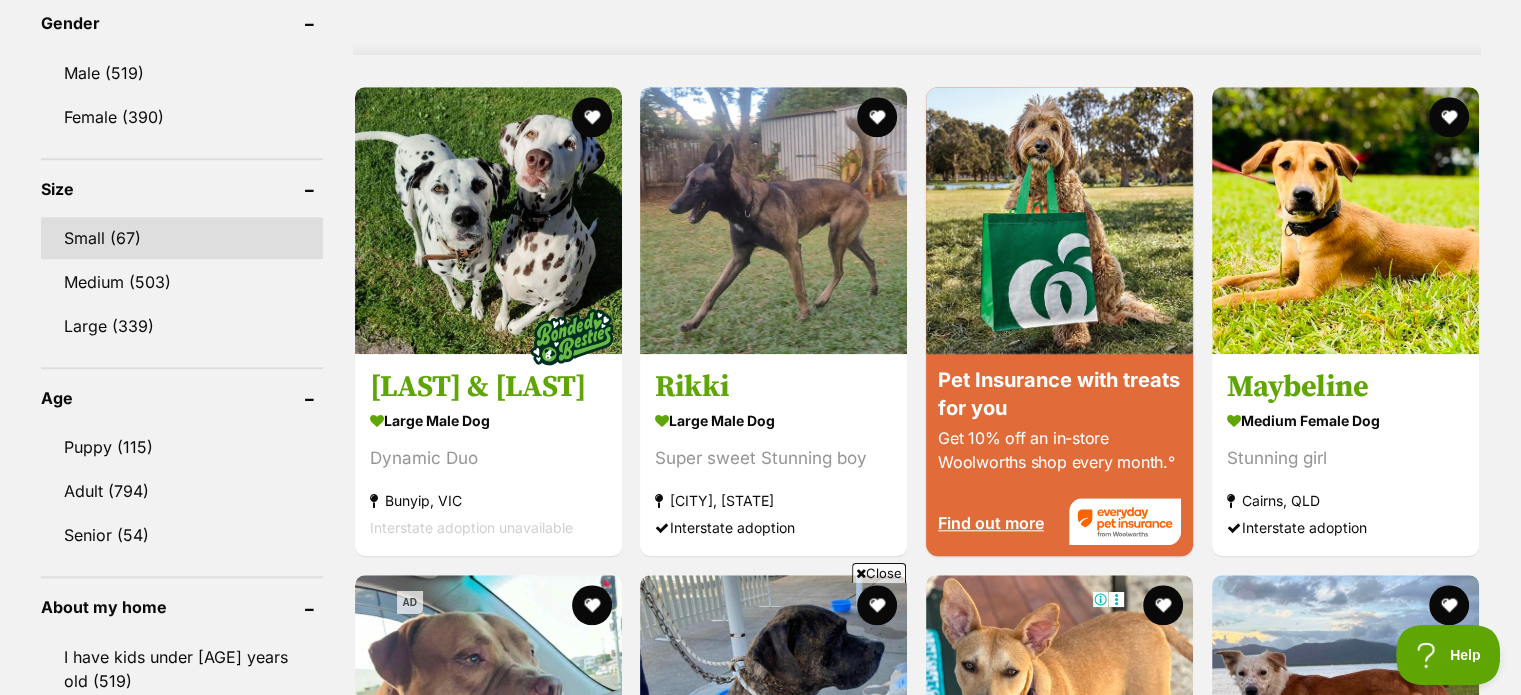 click on "Small (67)" at bounding box center (182, 238) 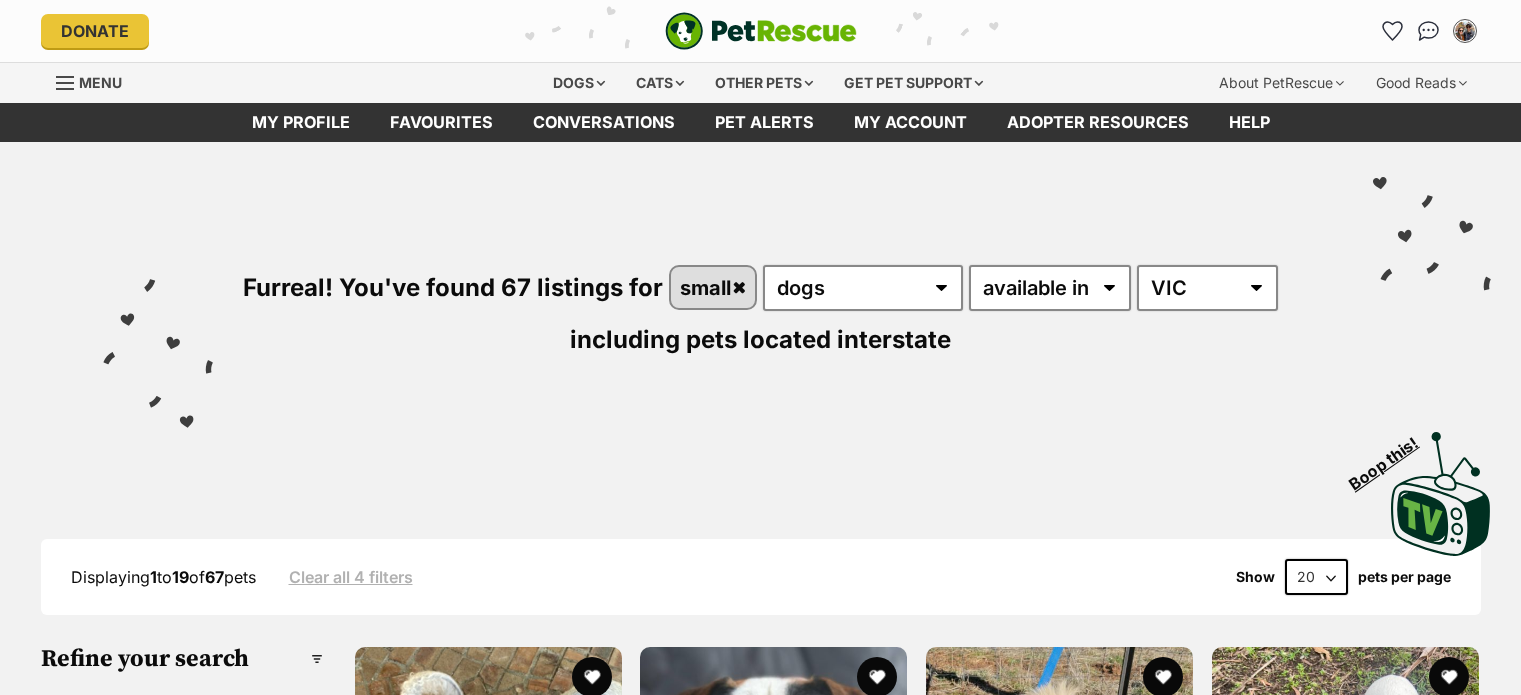 scroll, scrollTop: 0, scrollLeft: 0, axis: both 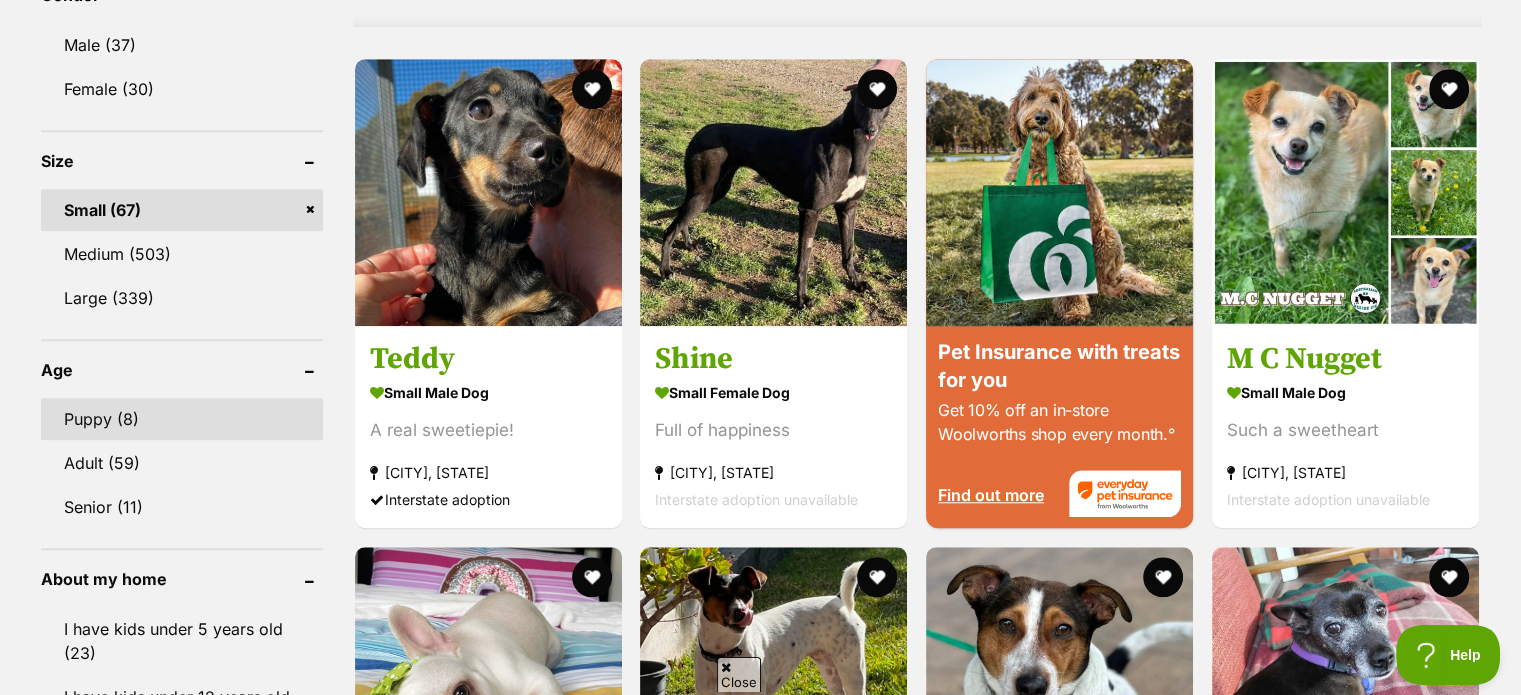 click on "Puppy (8)" at bounding box center (182, 419) 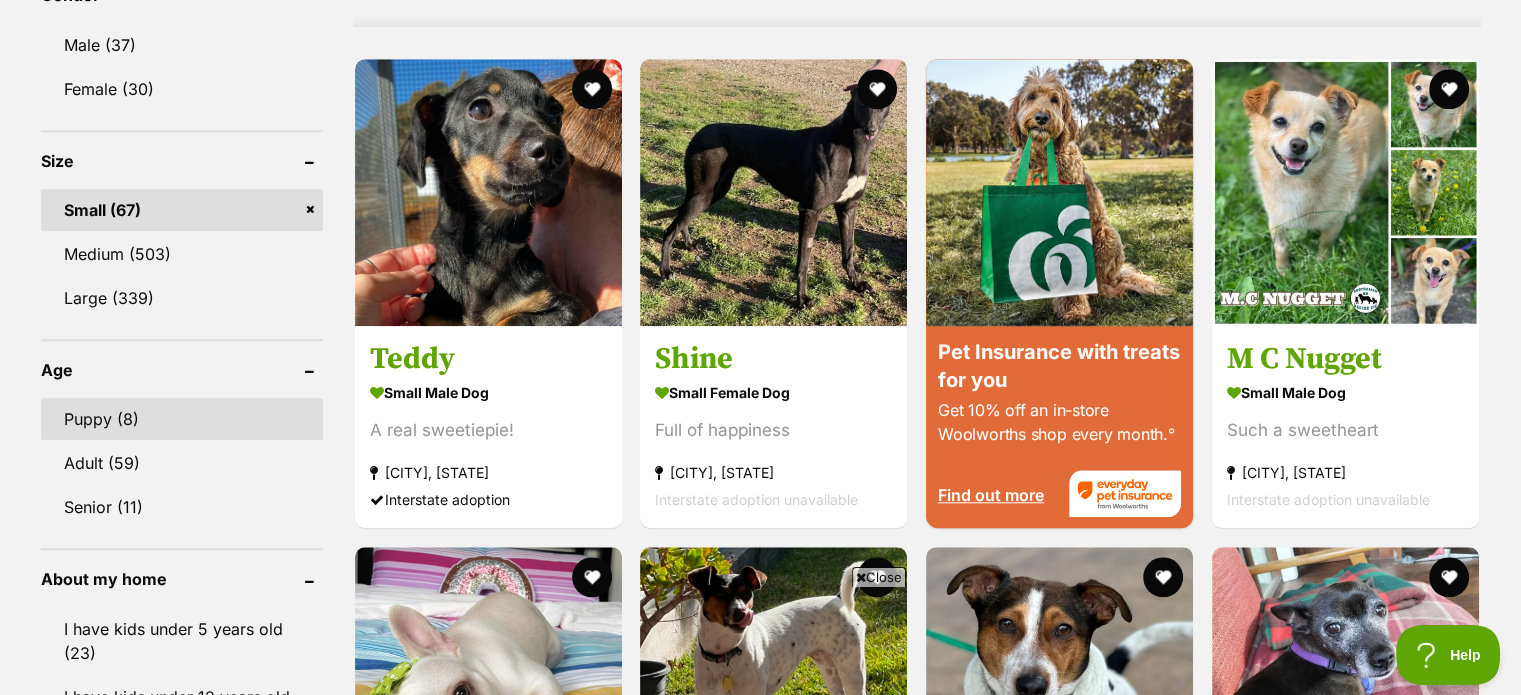 scroll, scrollTop: 0, scrollLeft: 0, axis: both 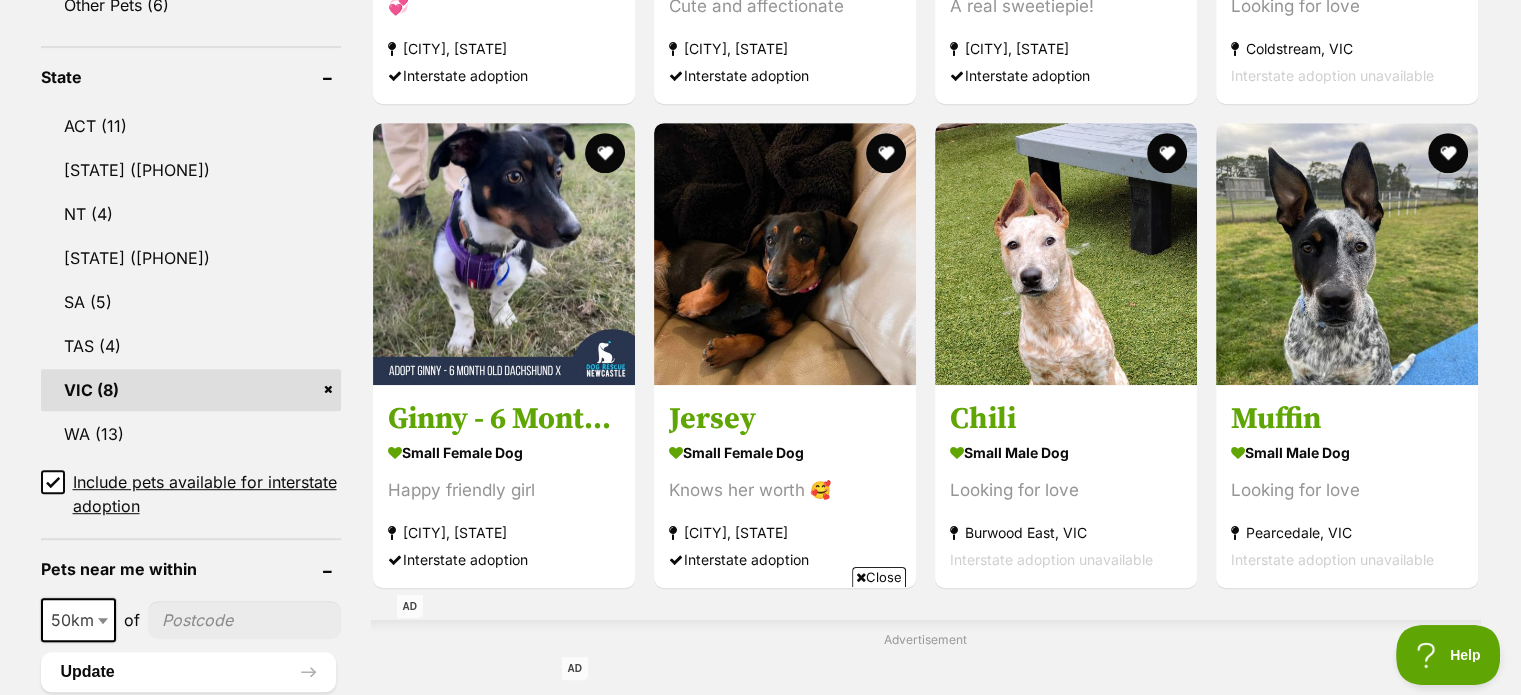 click 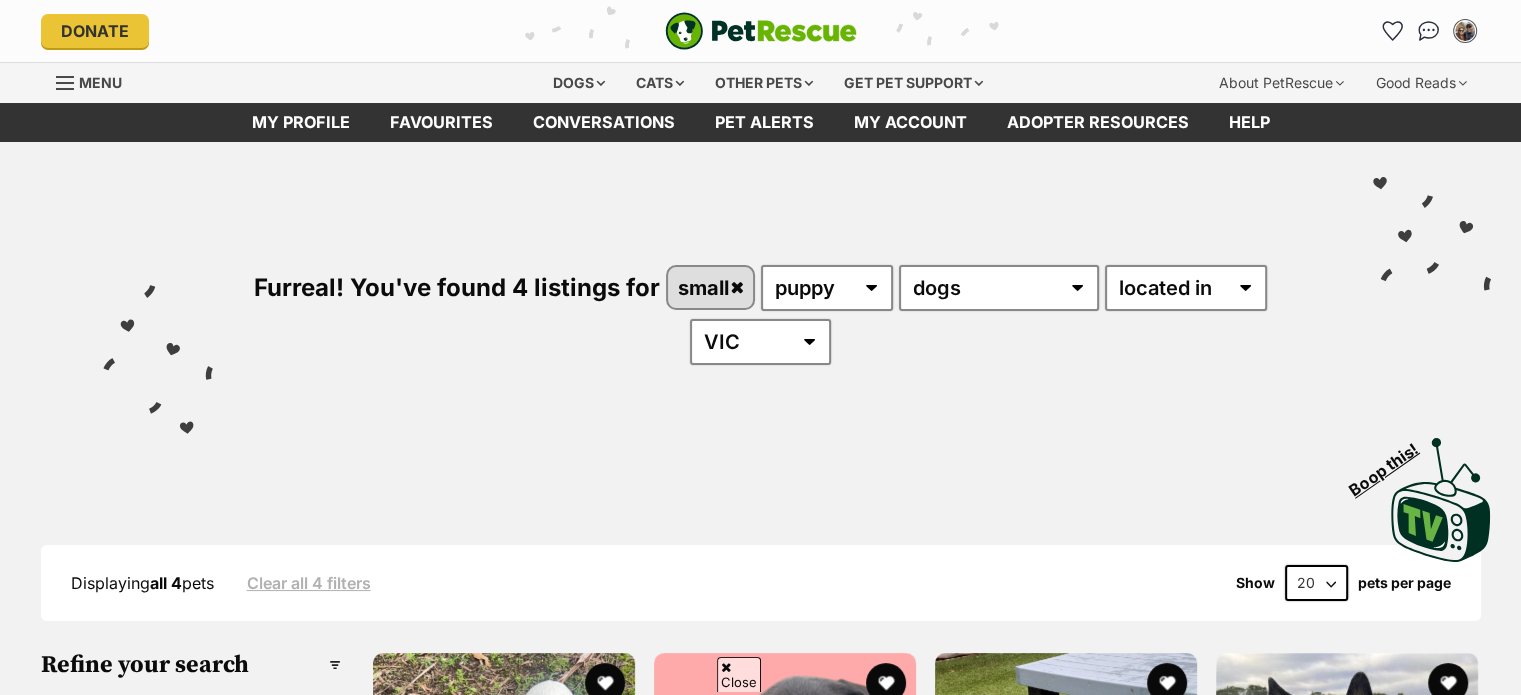 scroll, scrollTop: 603, scrollLeft: 0, axis: vertical 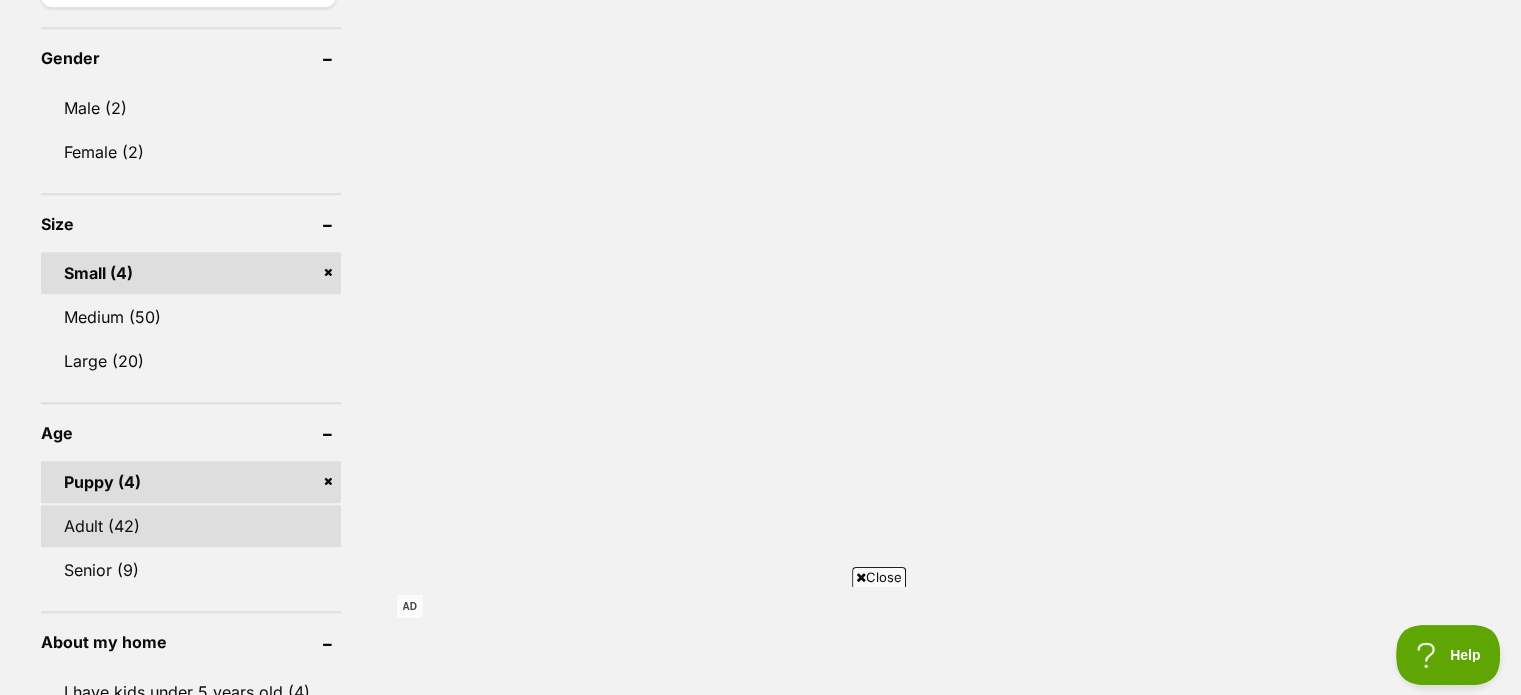 click on "Adult (42)" at bounding box center (191, 526) 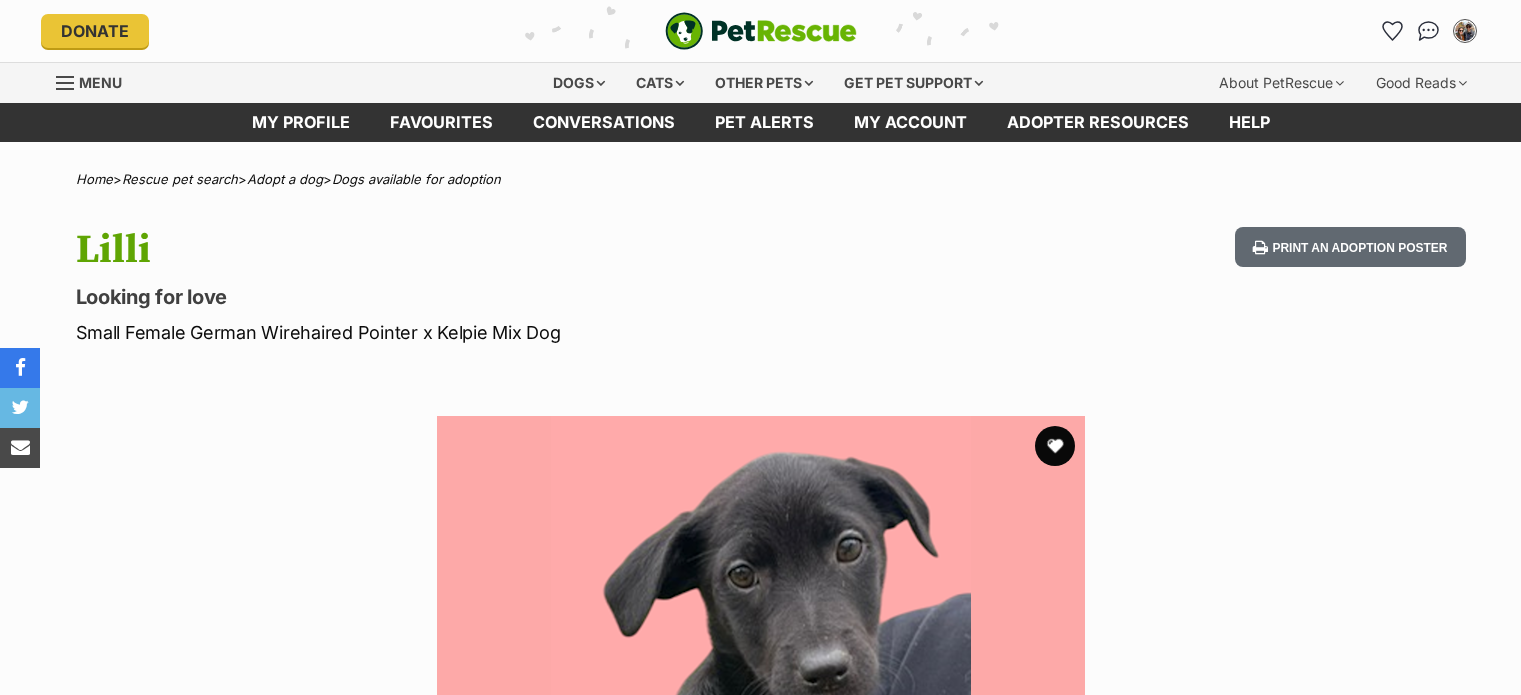 scroll, scrollTop: 0, scrollLeft: 0, axis: both 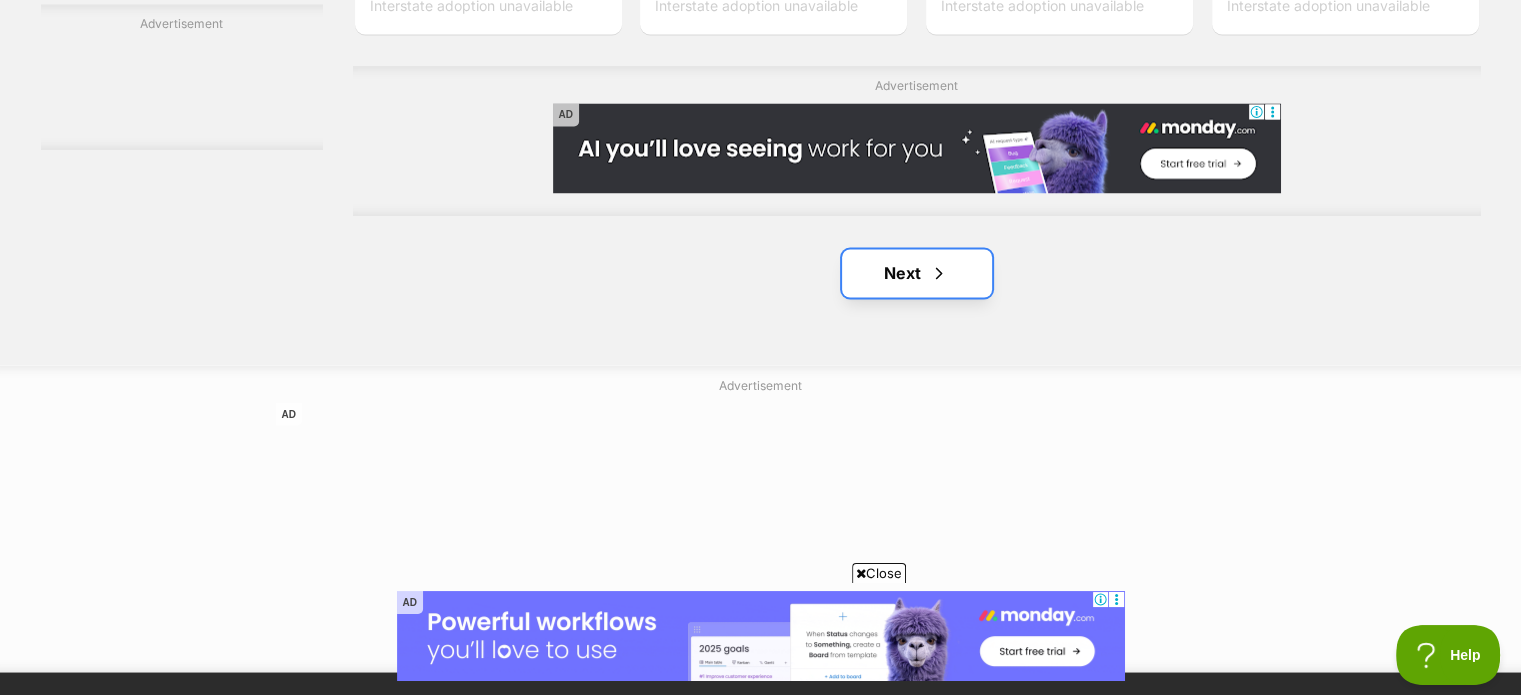 click on "Next" at bounding box center [917, 273] 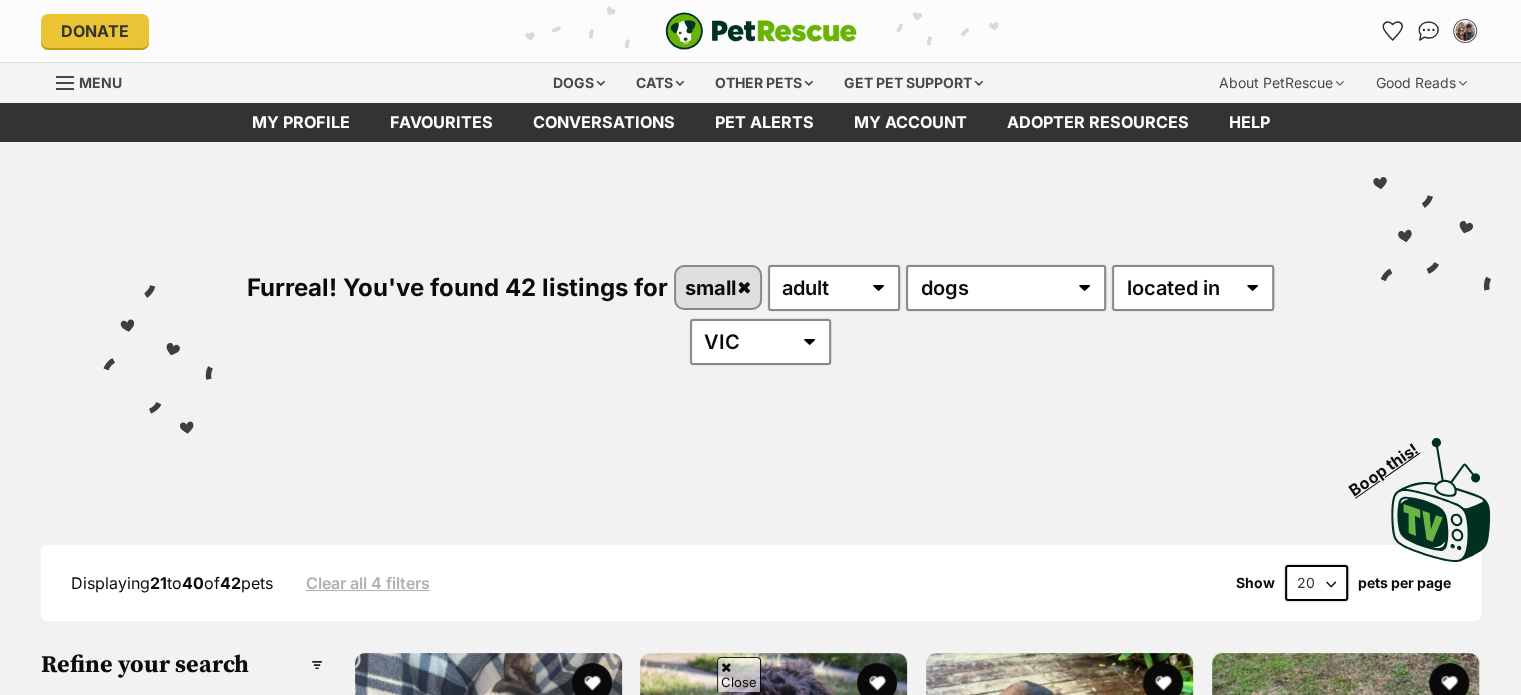 scroll, scrollTop: 308, scrollLeft: 0, axis: vertical 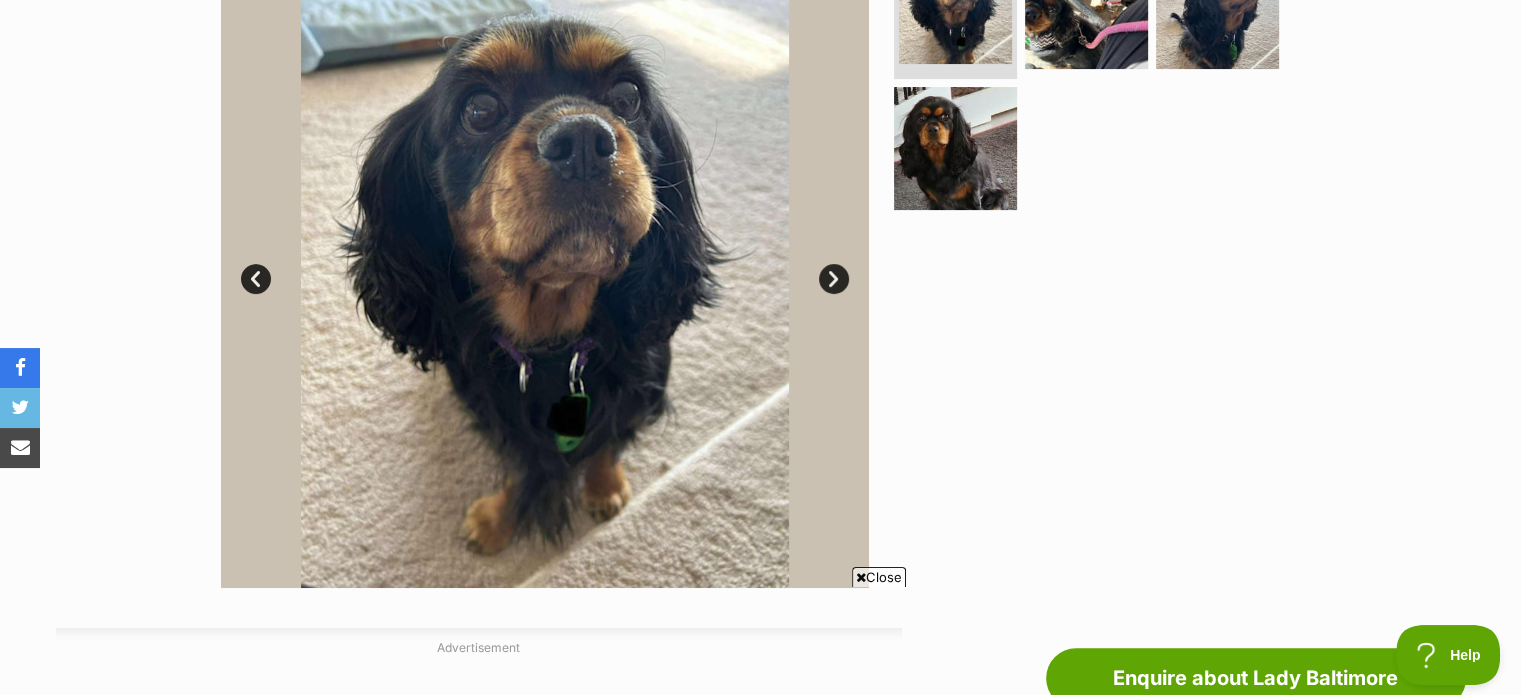 click on "Next" at bounding box center [834, 279] 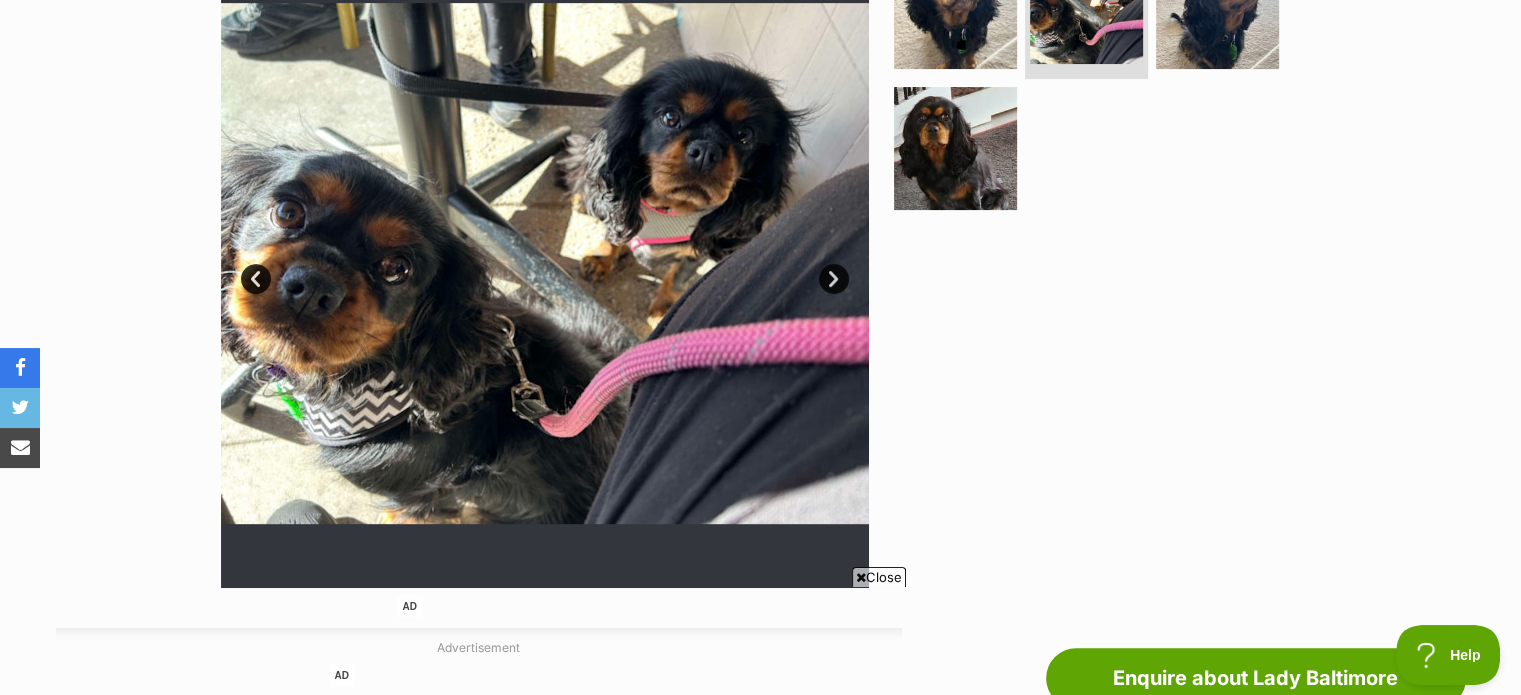 click on "Next" at bounding box center [834, 279] 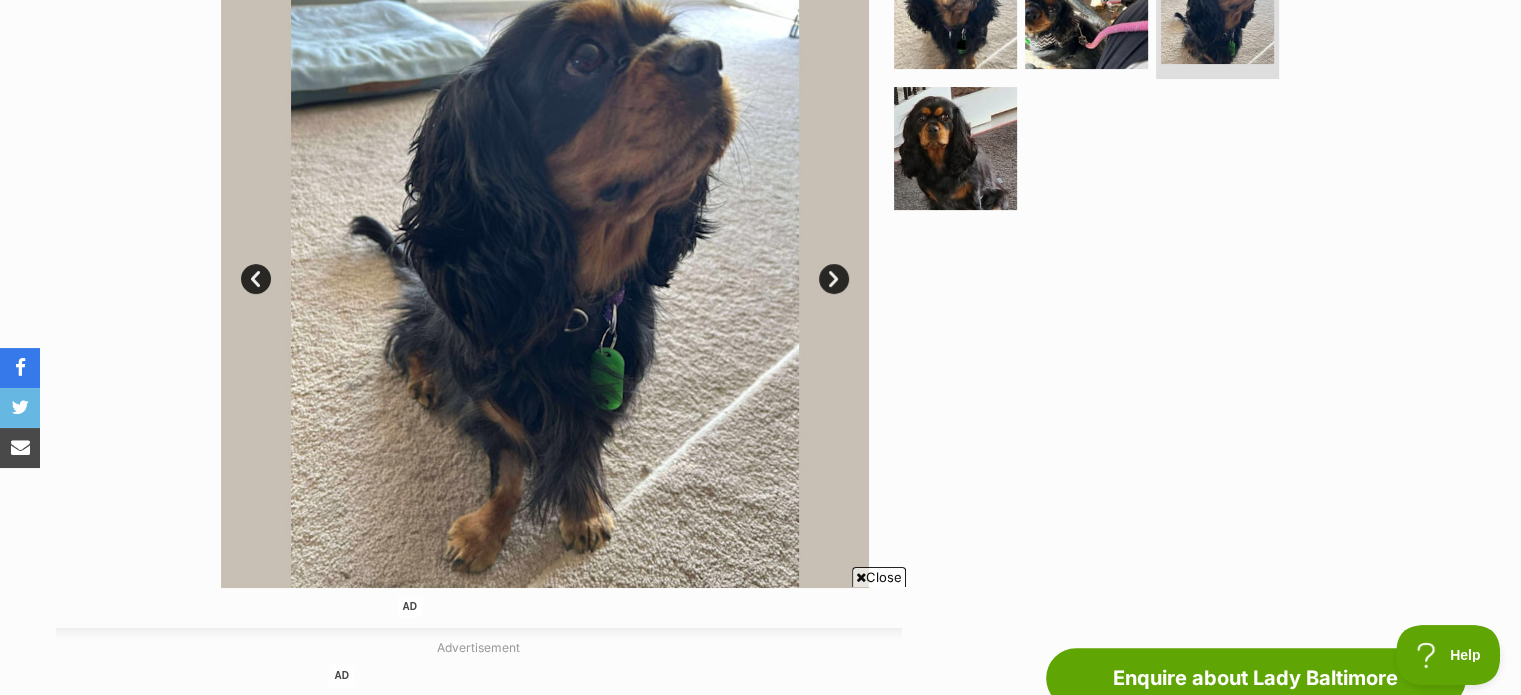click on "Next" at bounding box center (834, 279) 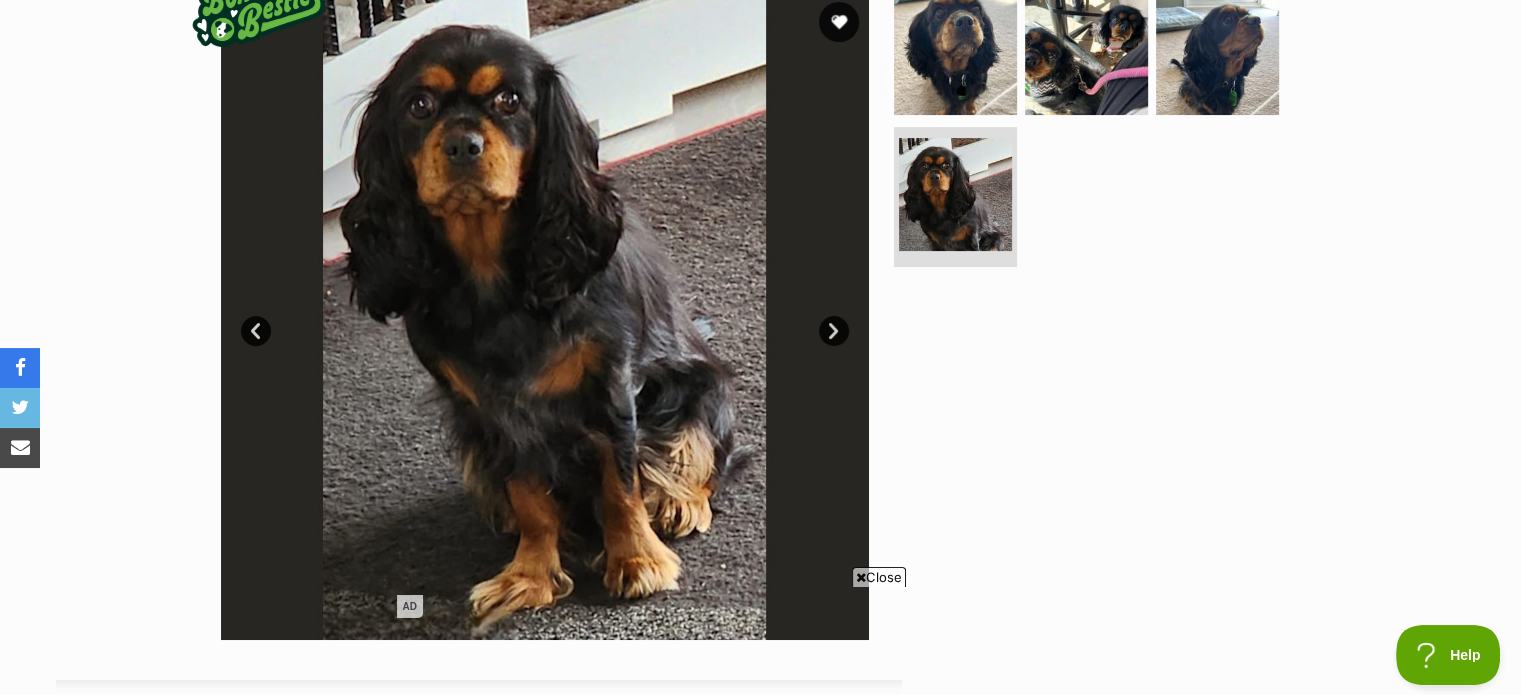 scroll, scrollTop: 360, scrollLeft: 0, axis: vertical 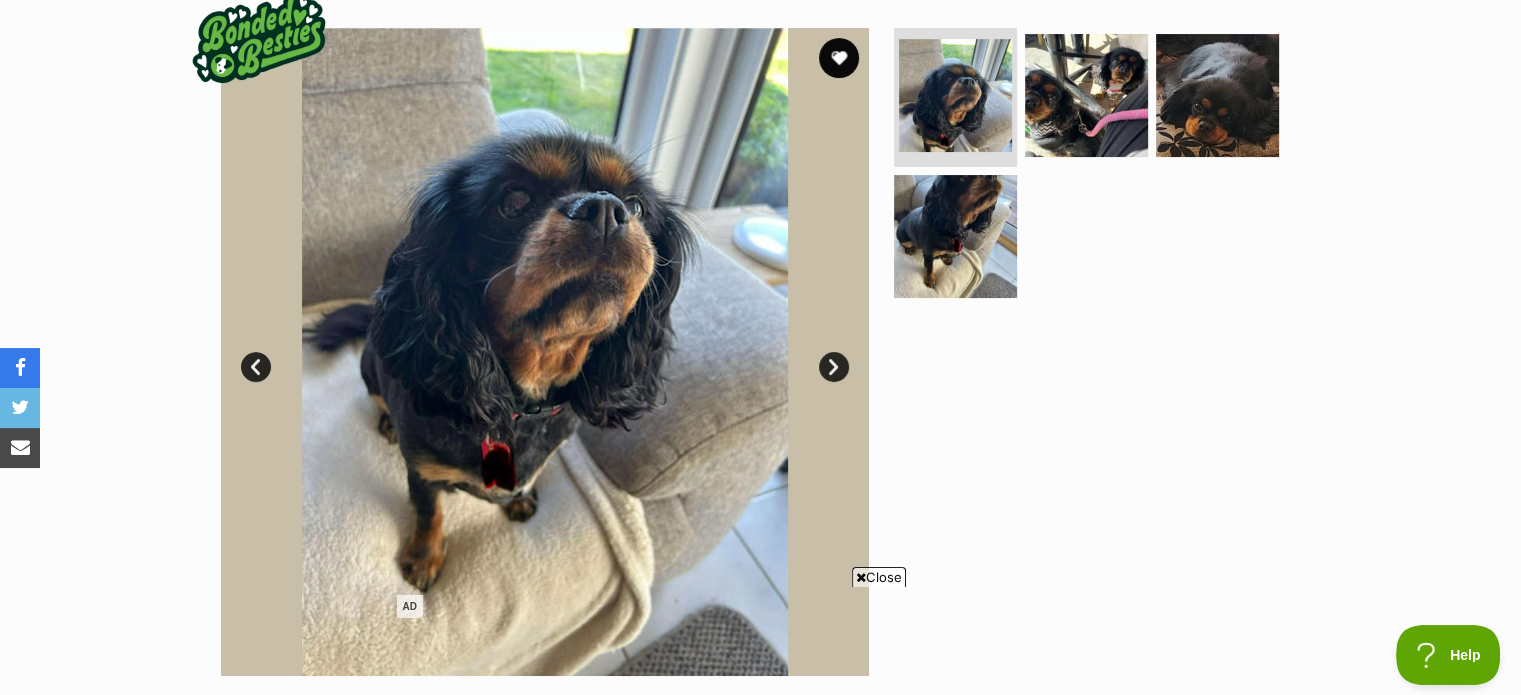 click on "Next" at bounding box center (834, 367) 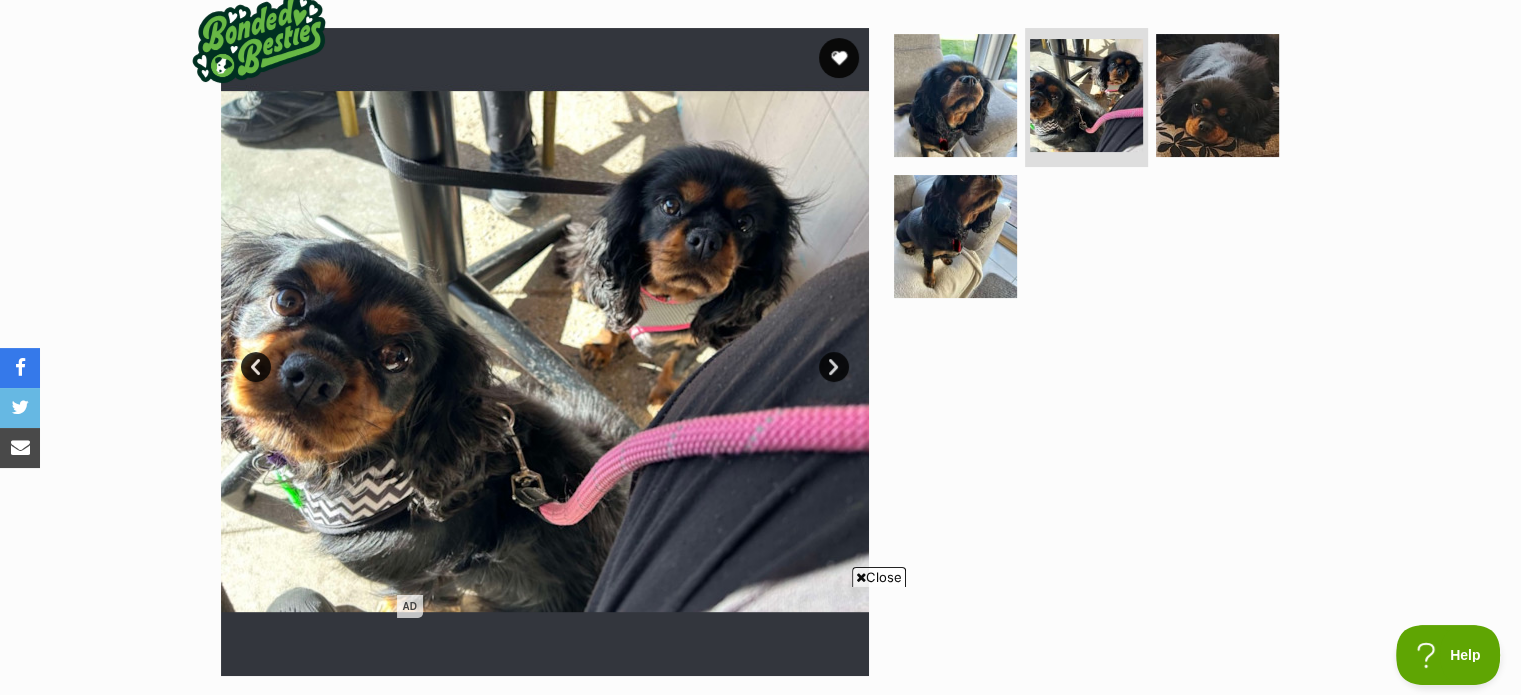 click on "Next" at bounding box center (834, 367) 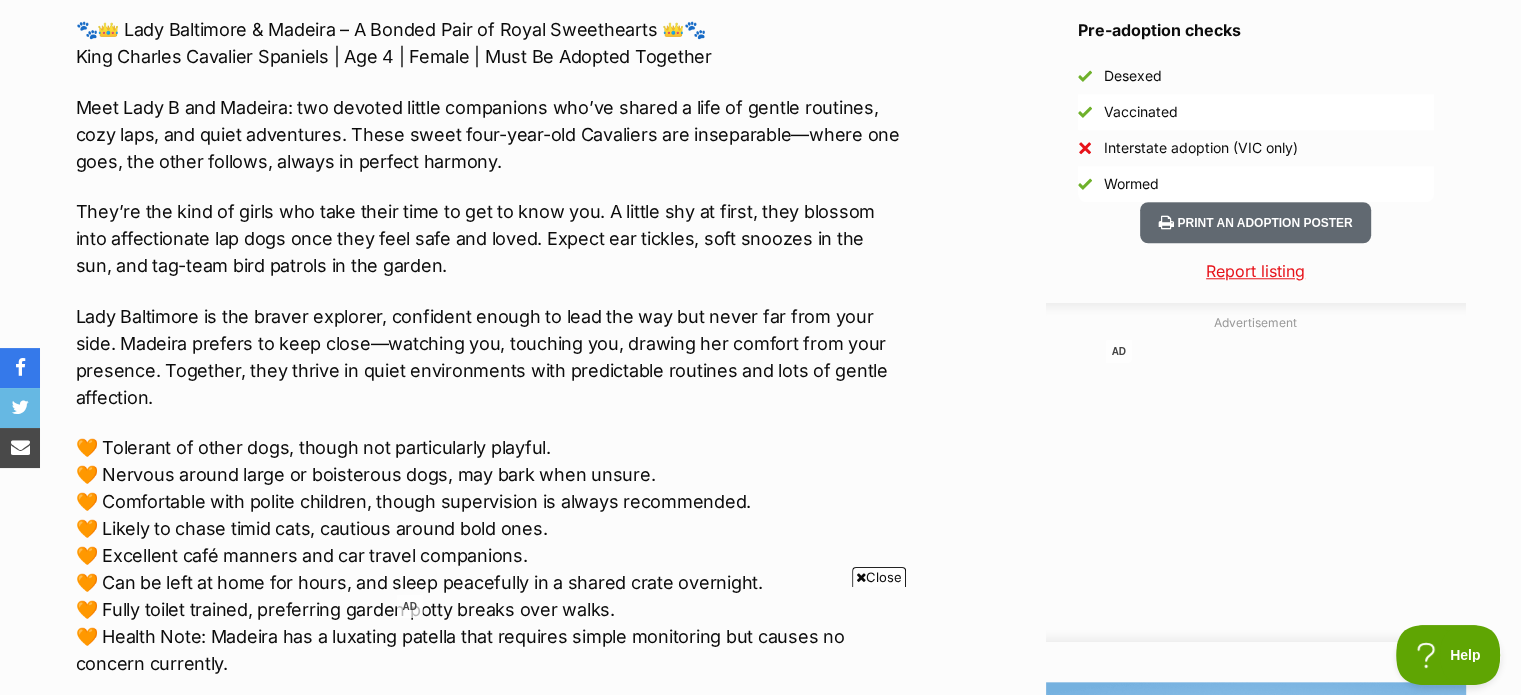 scroll, scrollTop: 1836, scrollLeft: 0, axis: vertical 